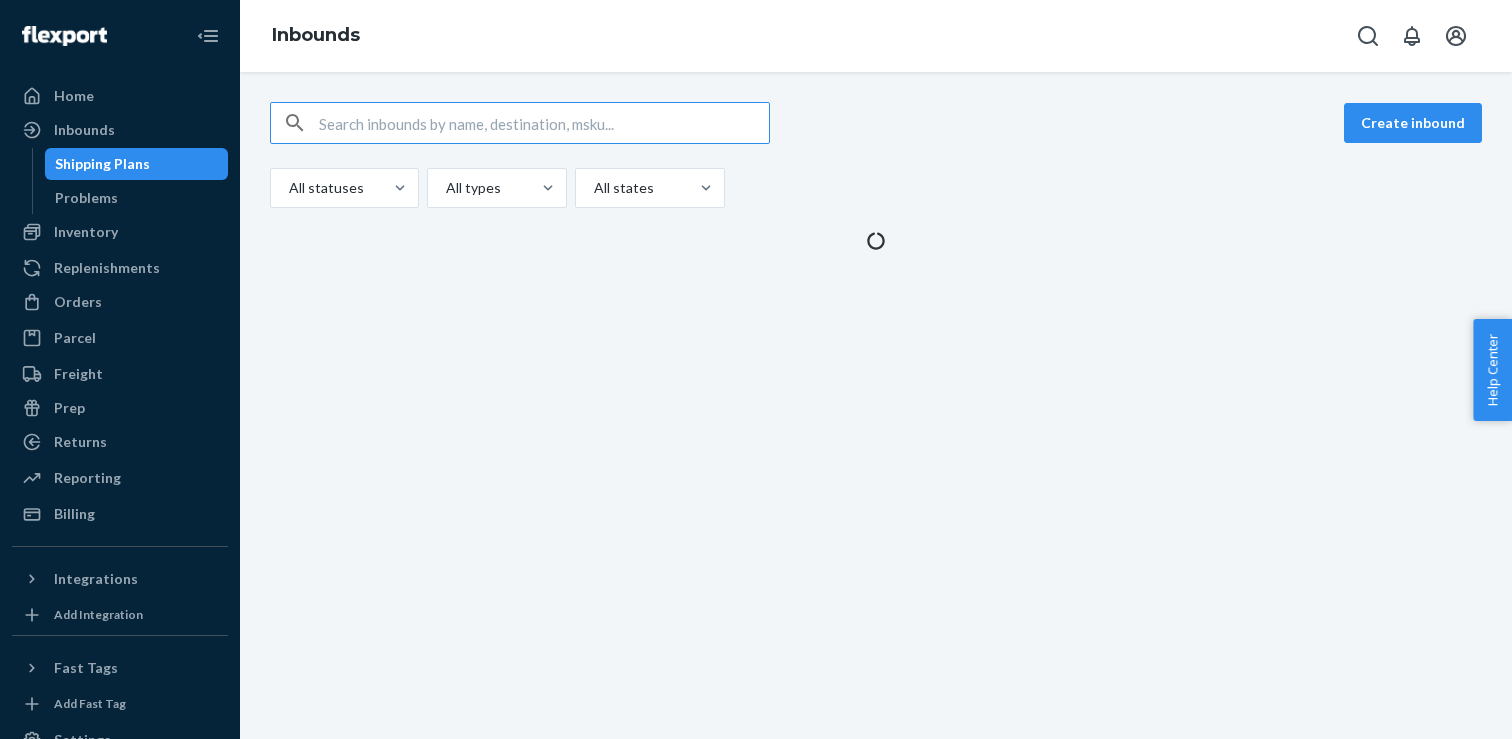 scroll, scrollTop: 0, scrollLeft: 0, axis: both 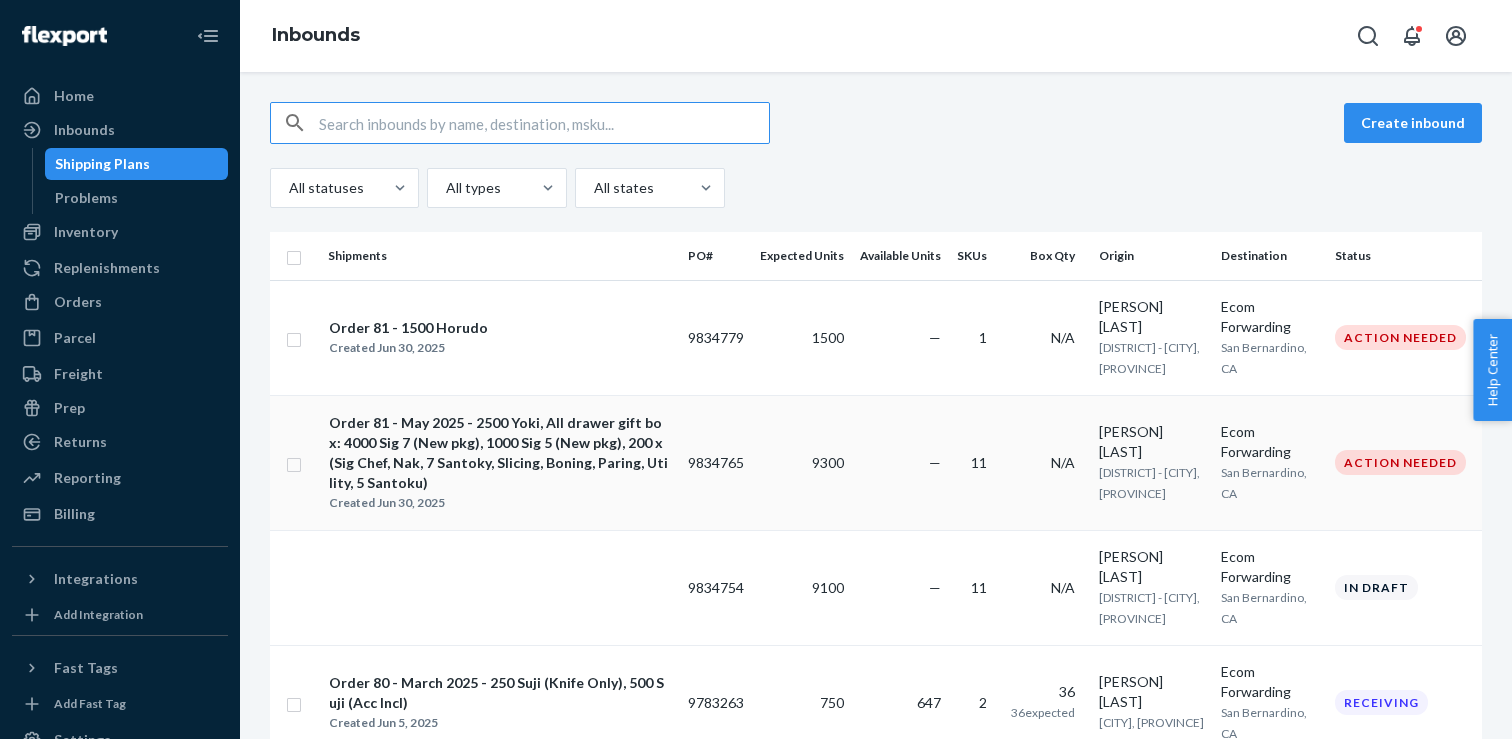 click on "—" at bounding box center [935, 462] 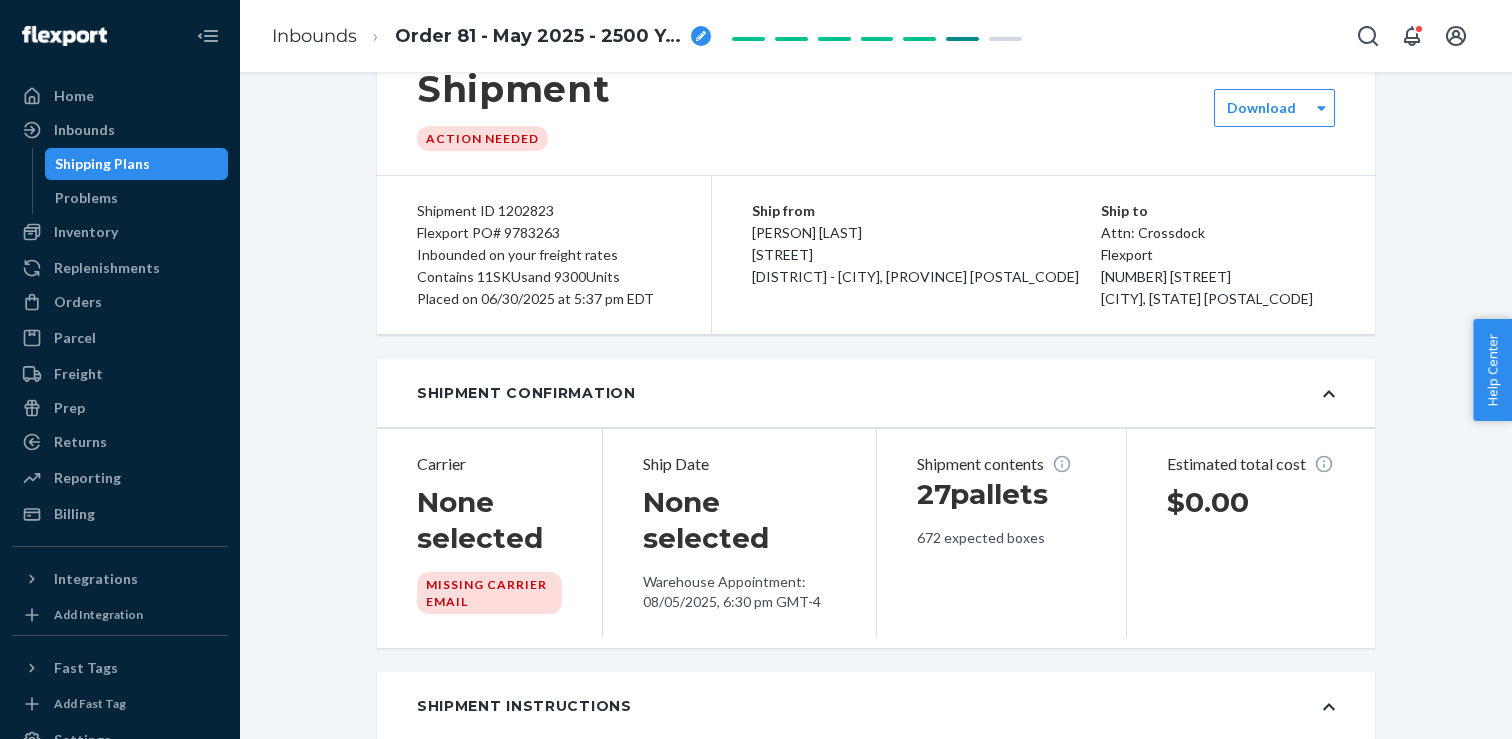 scroll, scrollTop: 52, scrollLeft: 0, axis: vertical 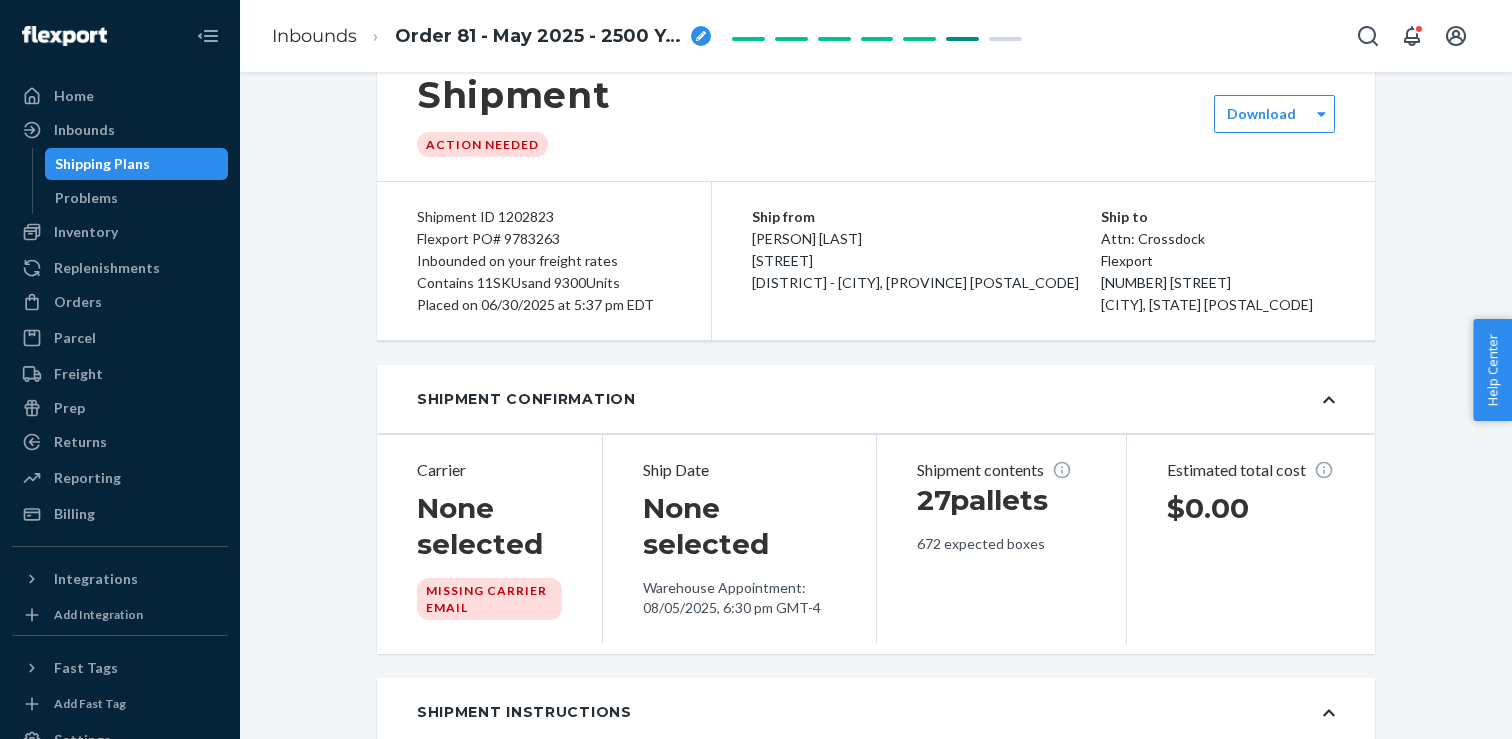 click on "Shipping Plans" at bounding box center (102, 164) 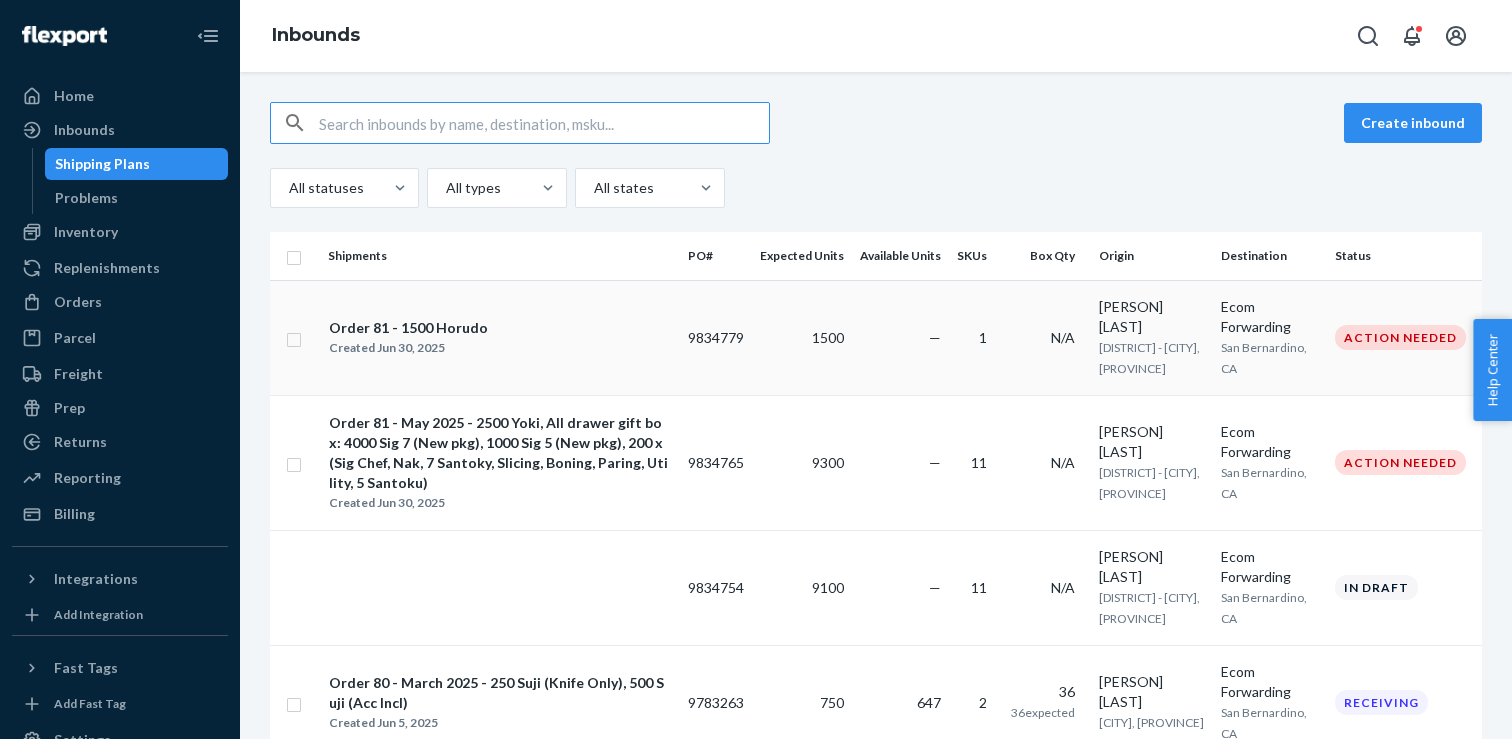 click on "Order 81 - 1500 Horudo Created Jun 30, 2025" at bounding box center [500, 337] 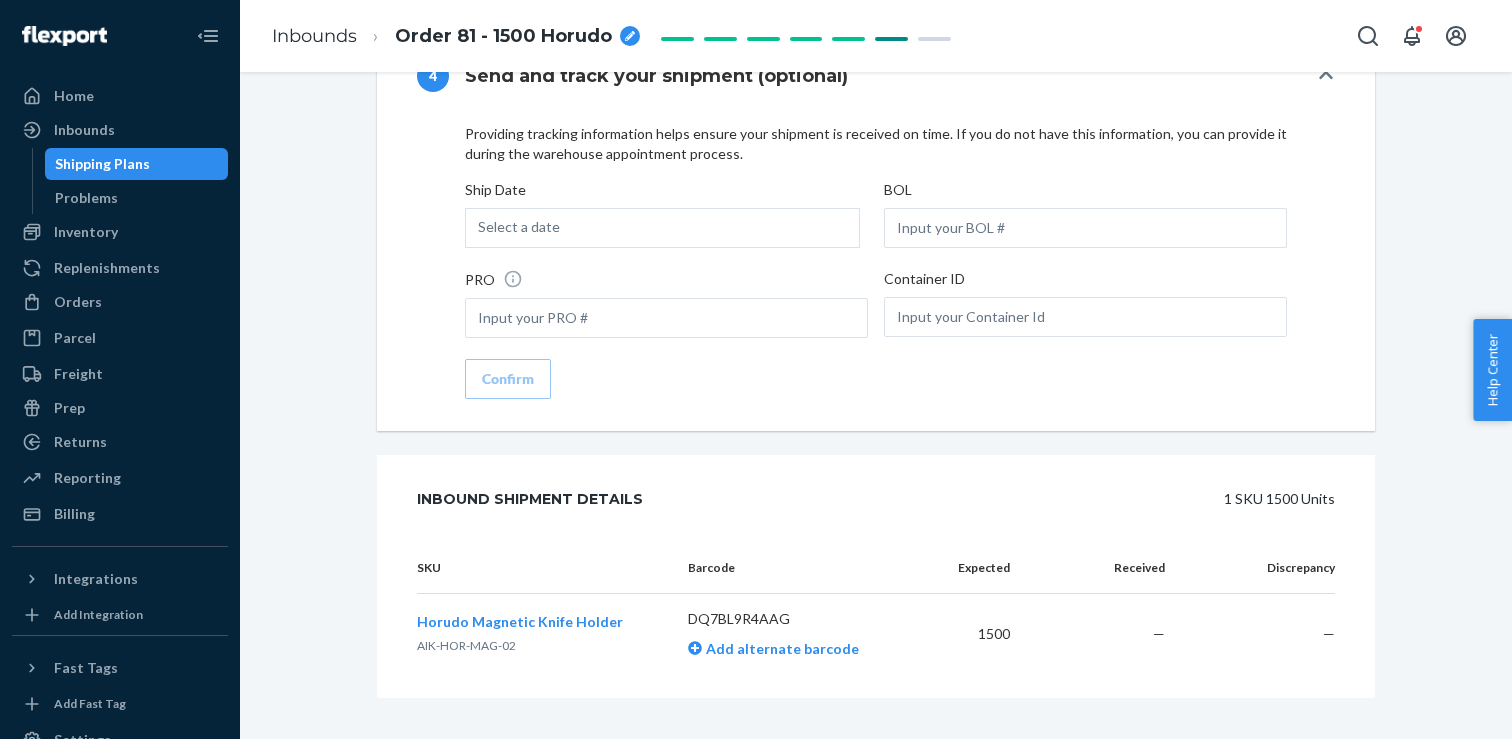 scroll, scrollTop: 2129, scrollLeft: 0, axis: vertical 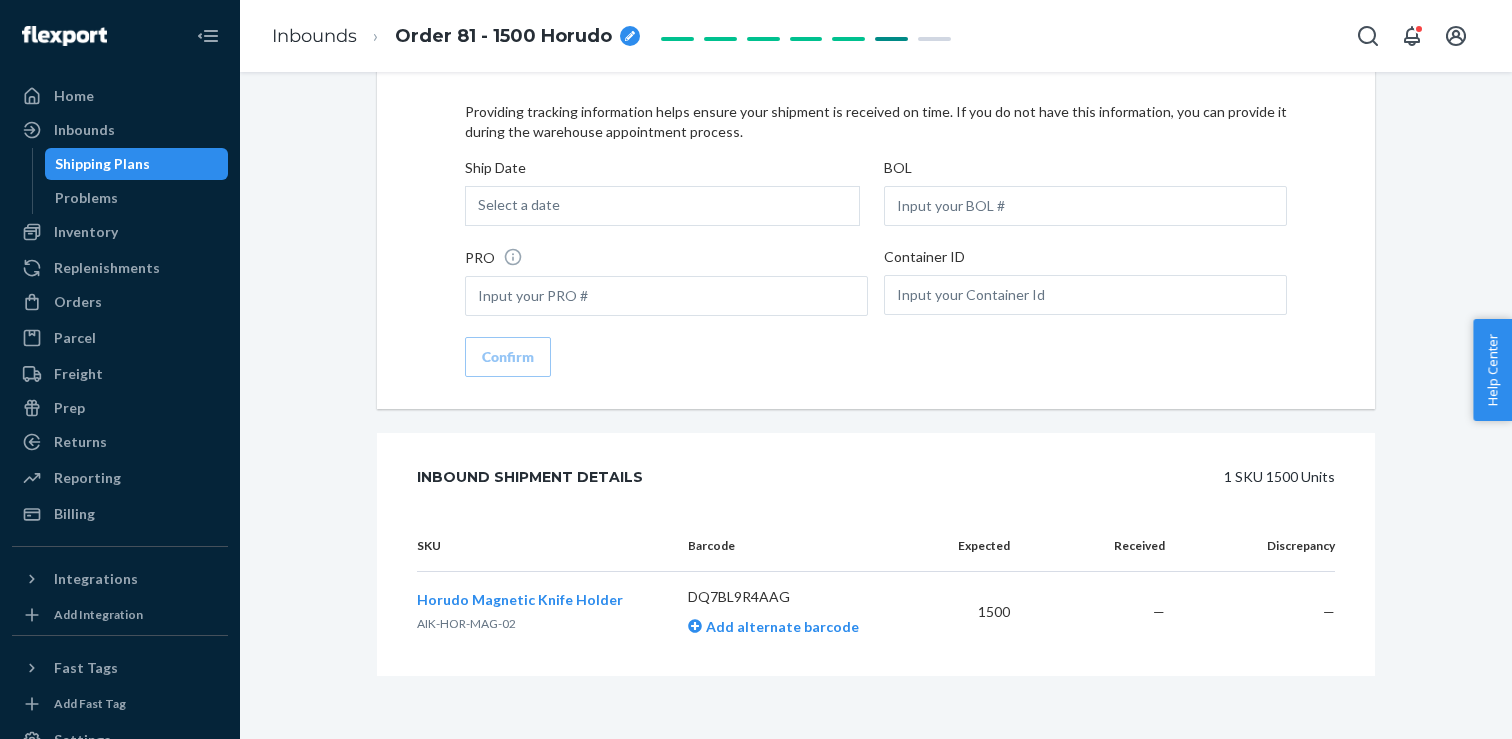 click on "Shipping Plans" at bounding box center [137, 164] 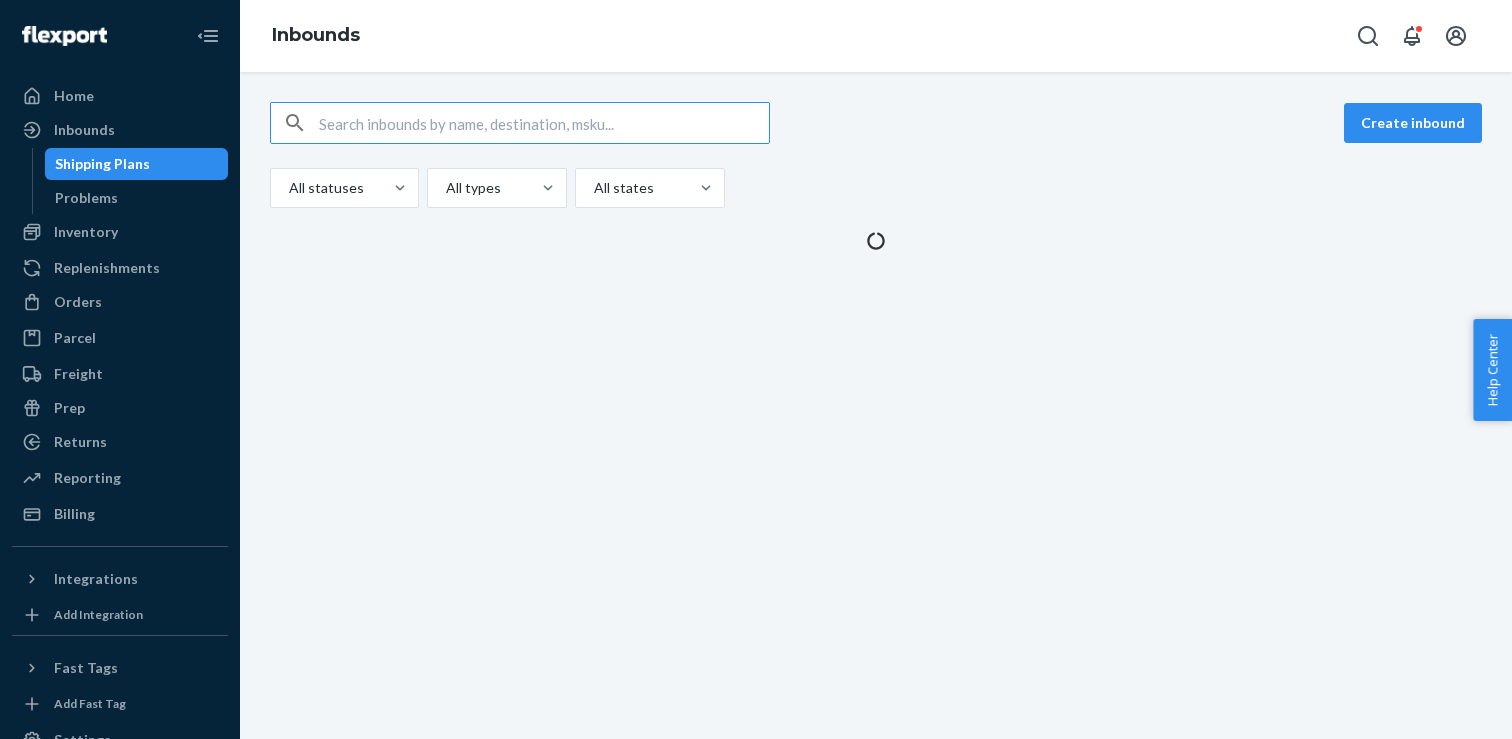 scroll, scrollTop: 0, scrollLeft: 0, axis: both 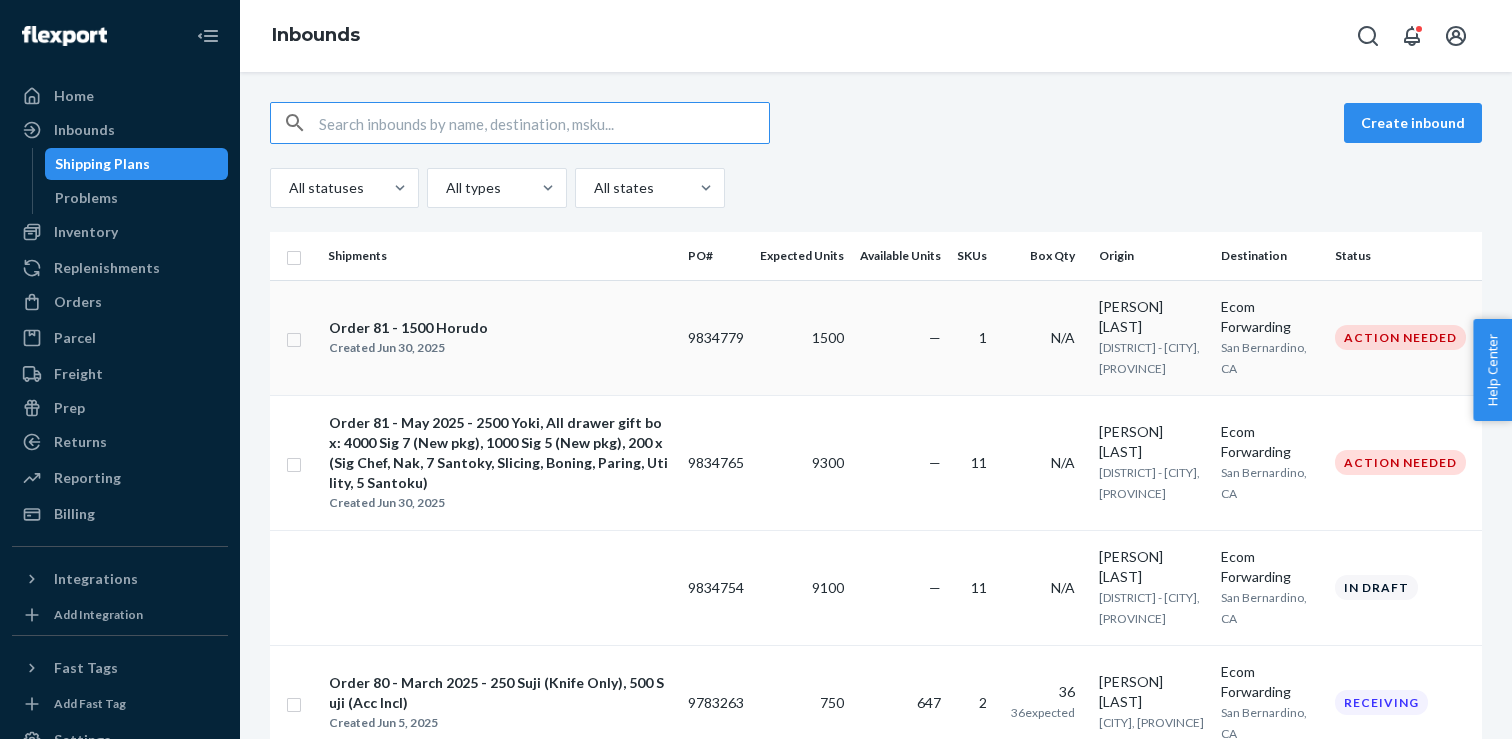 click on "1500" at bounding box center [802, 337] 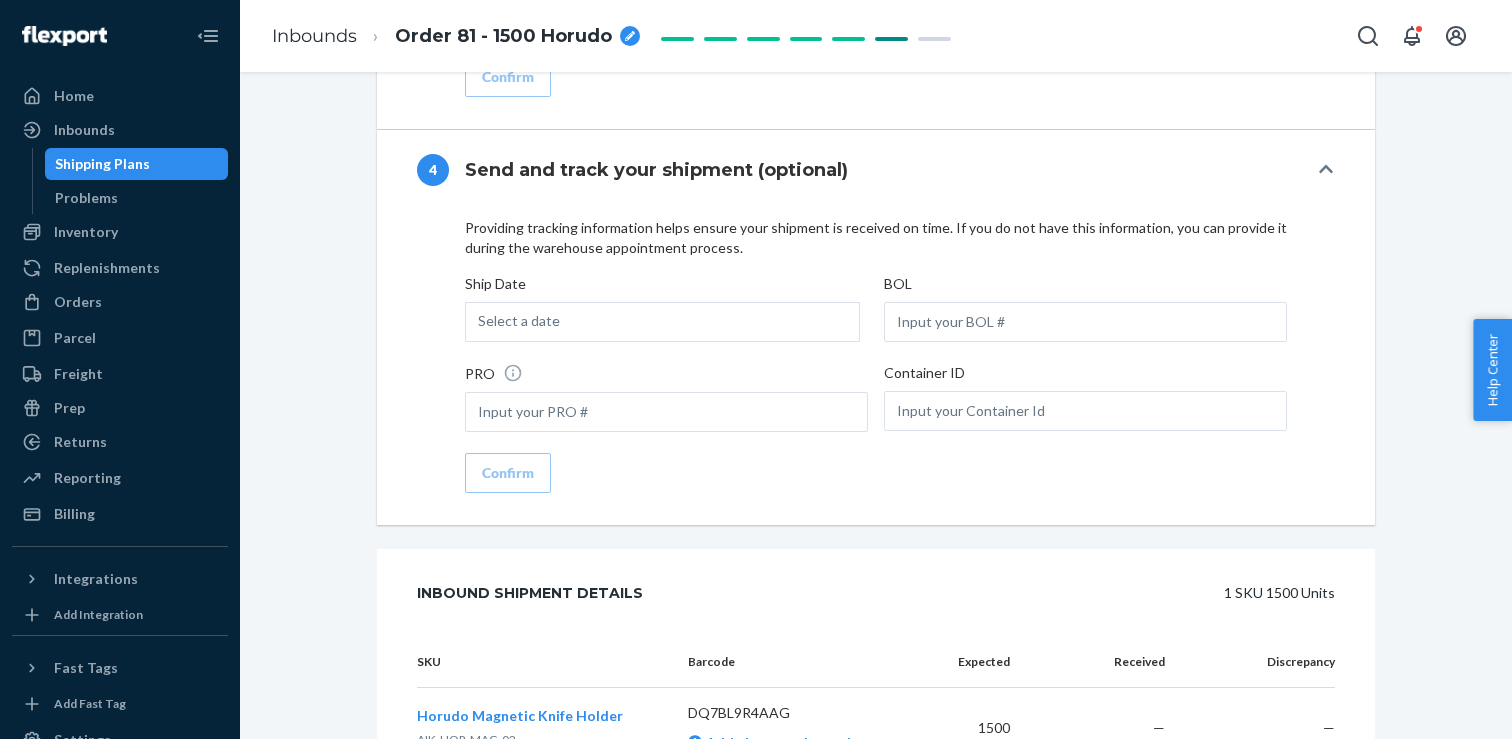 scroll, scrollTop: 2016, scrollLeft: 0, axis: vertical 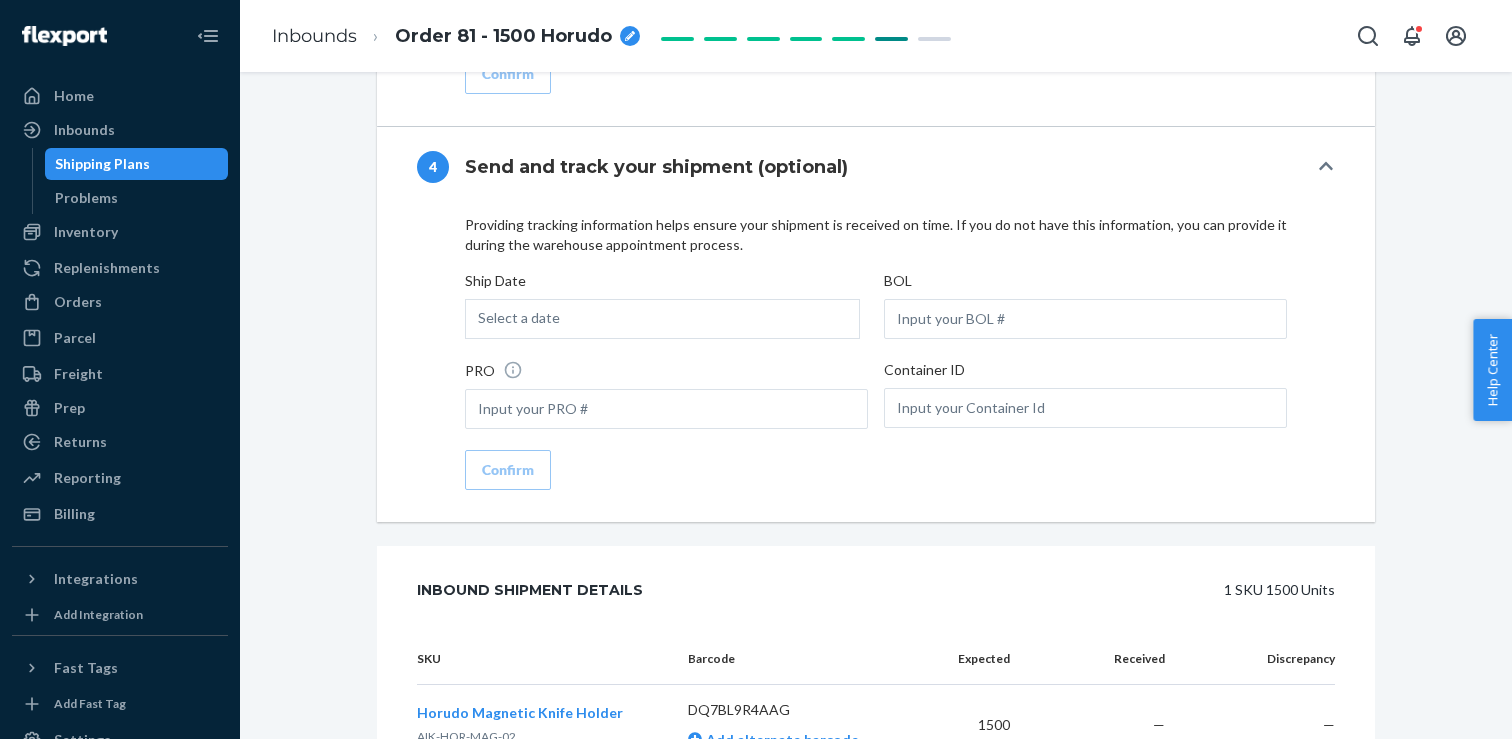 click on "Shipping Plans" at bounding box center (137, 164) 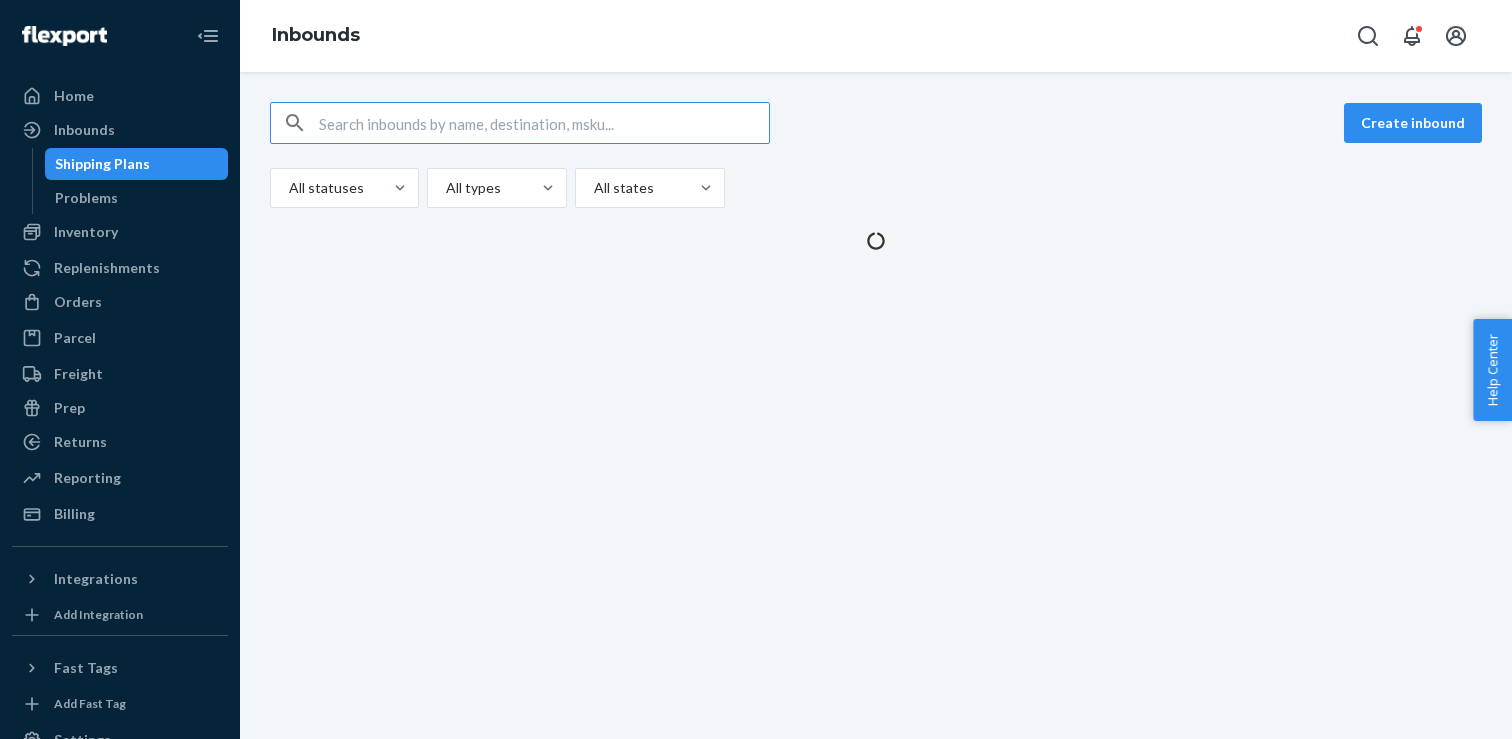 scroll, scrollTop: 0, scrollLeft: 0, axis: both 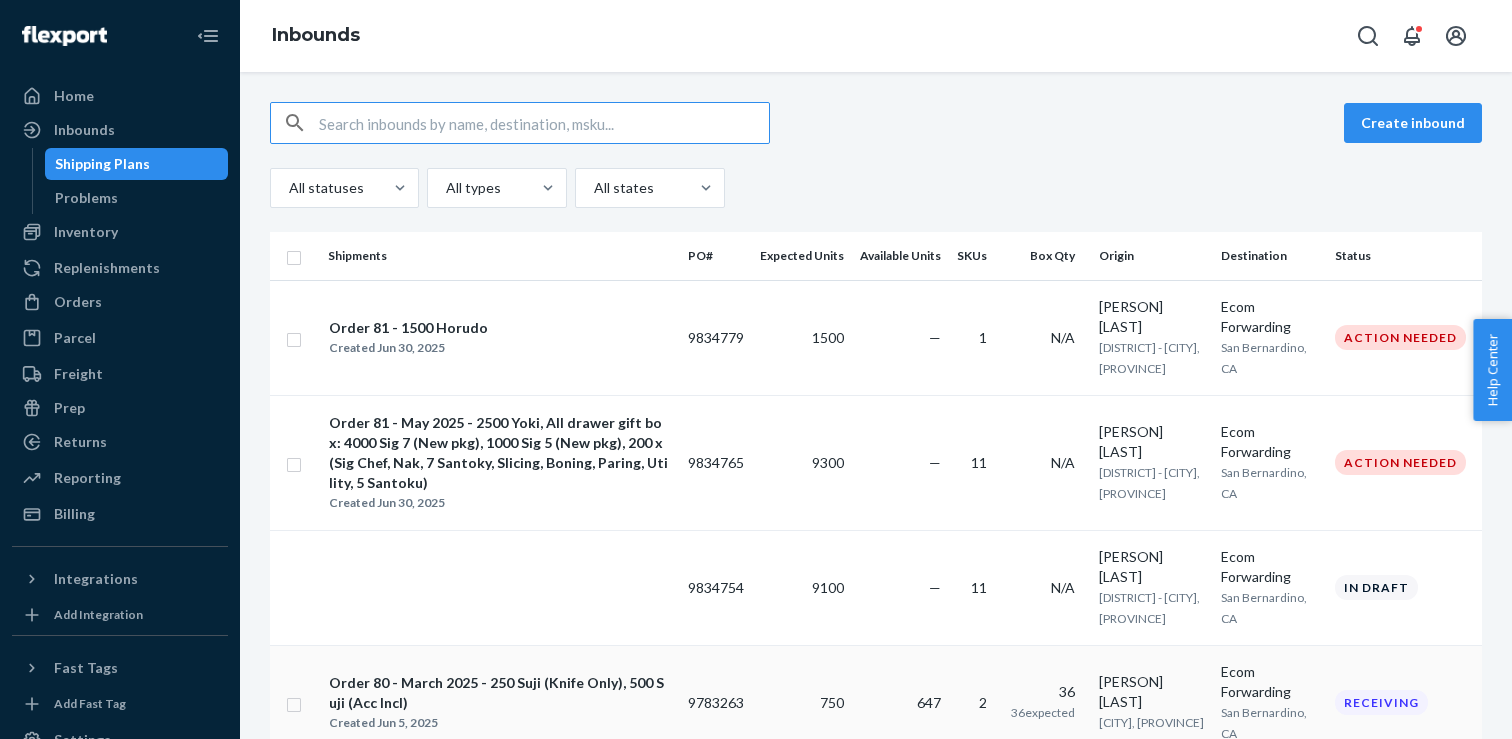 click on "9783263" at bounding box center (716, 702) 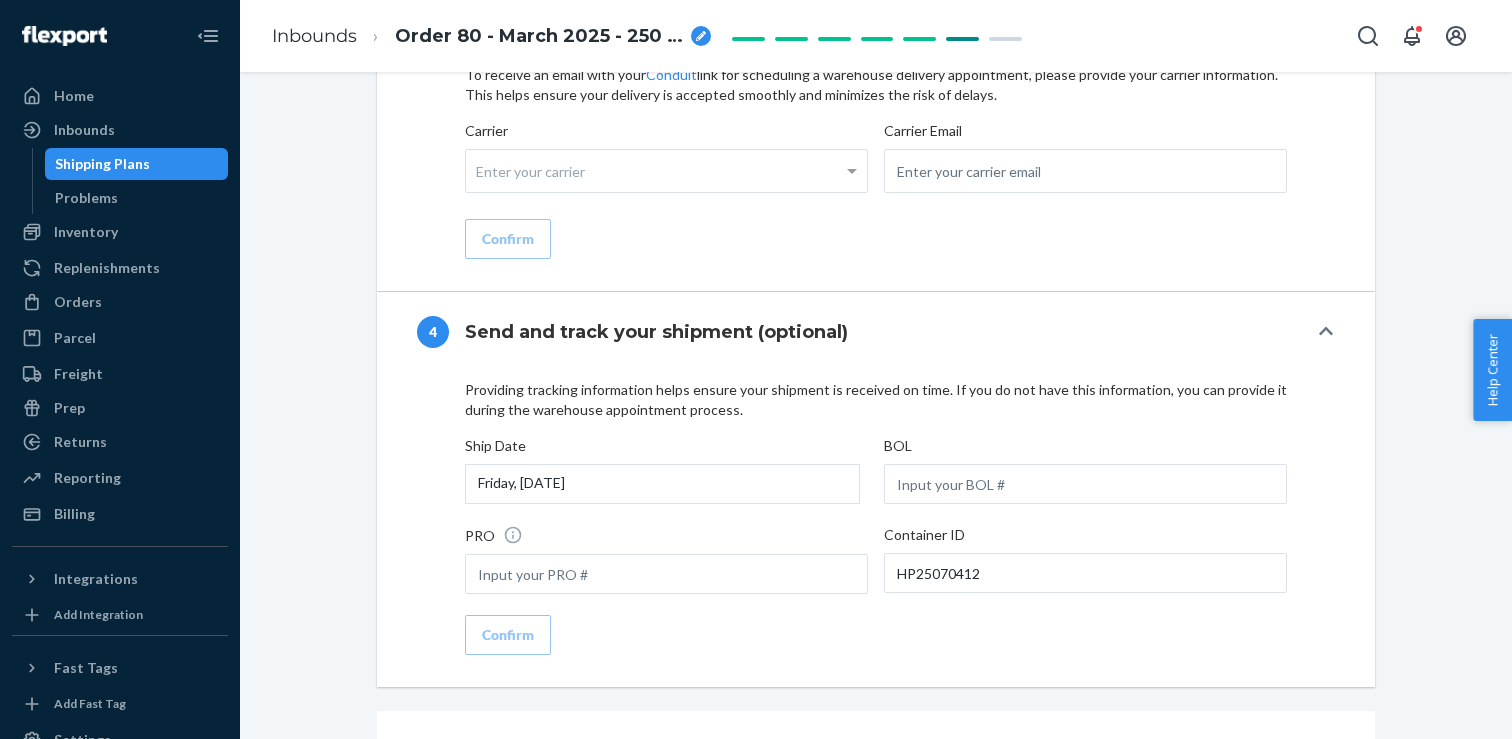 scroll, scrollTop: 2082, scrollLeft: 0, axis: vertical 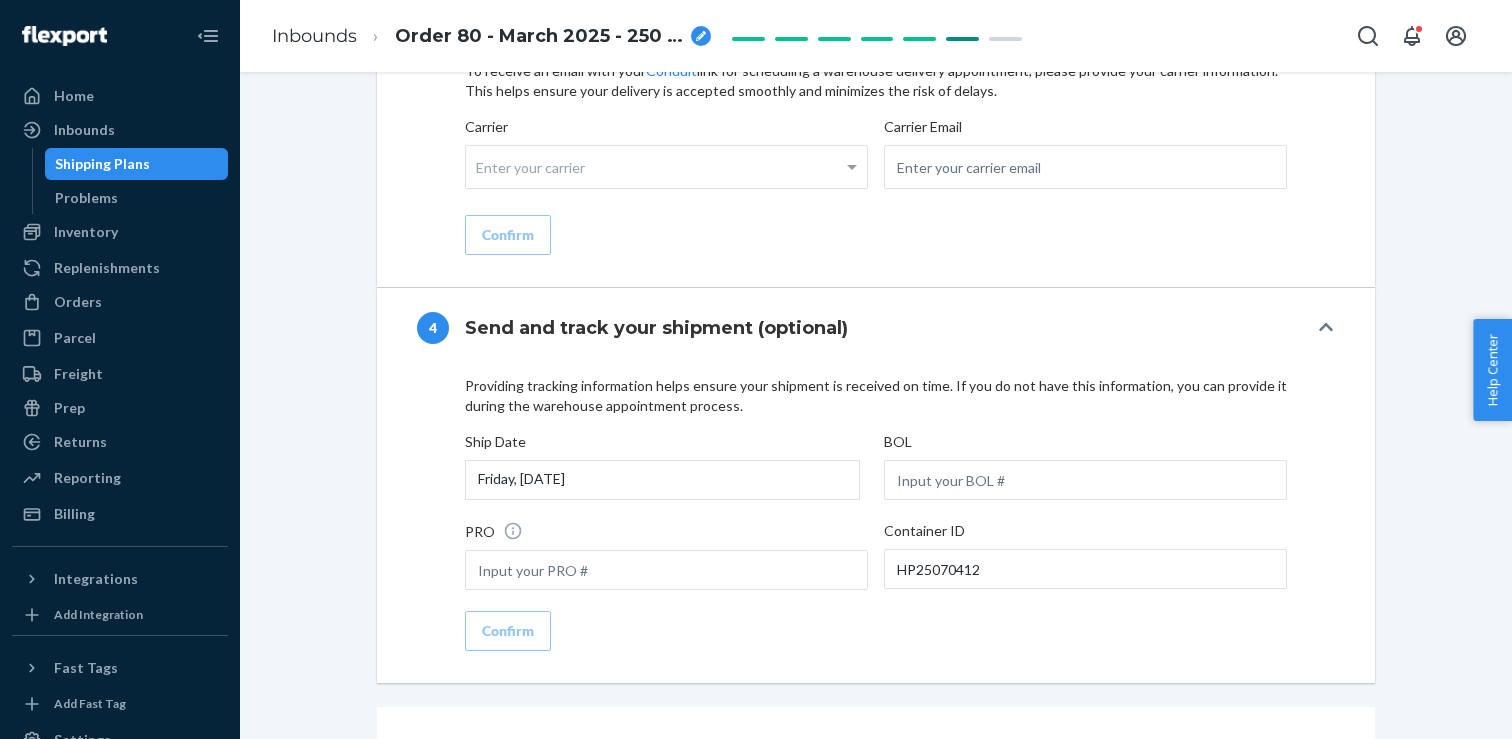 click on "Shipping Plans" at bounding box center (102, 164) 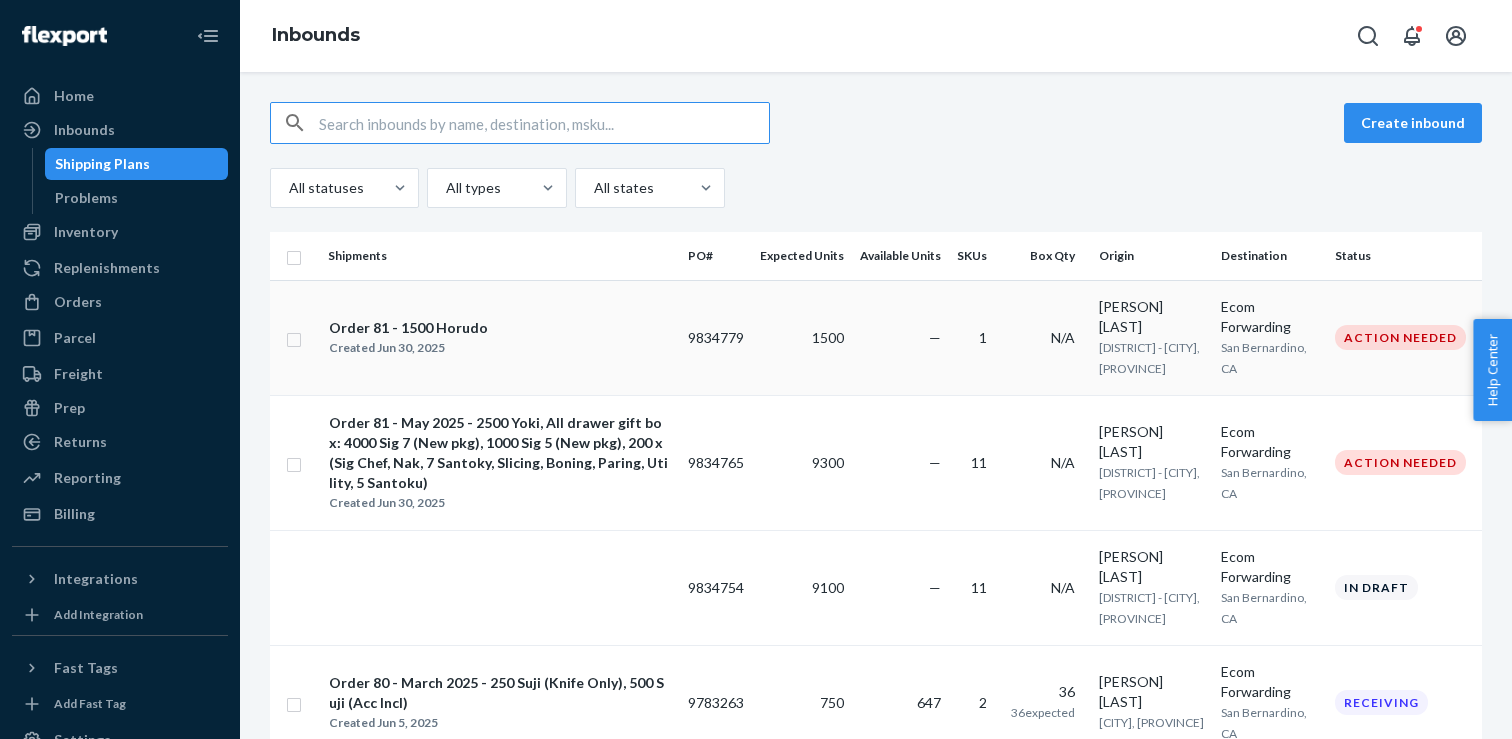 click on "1" at bounding box center [976, 337] 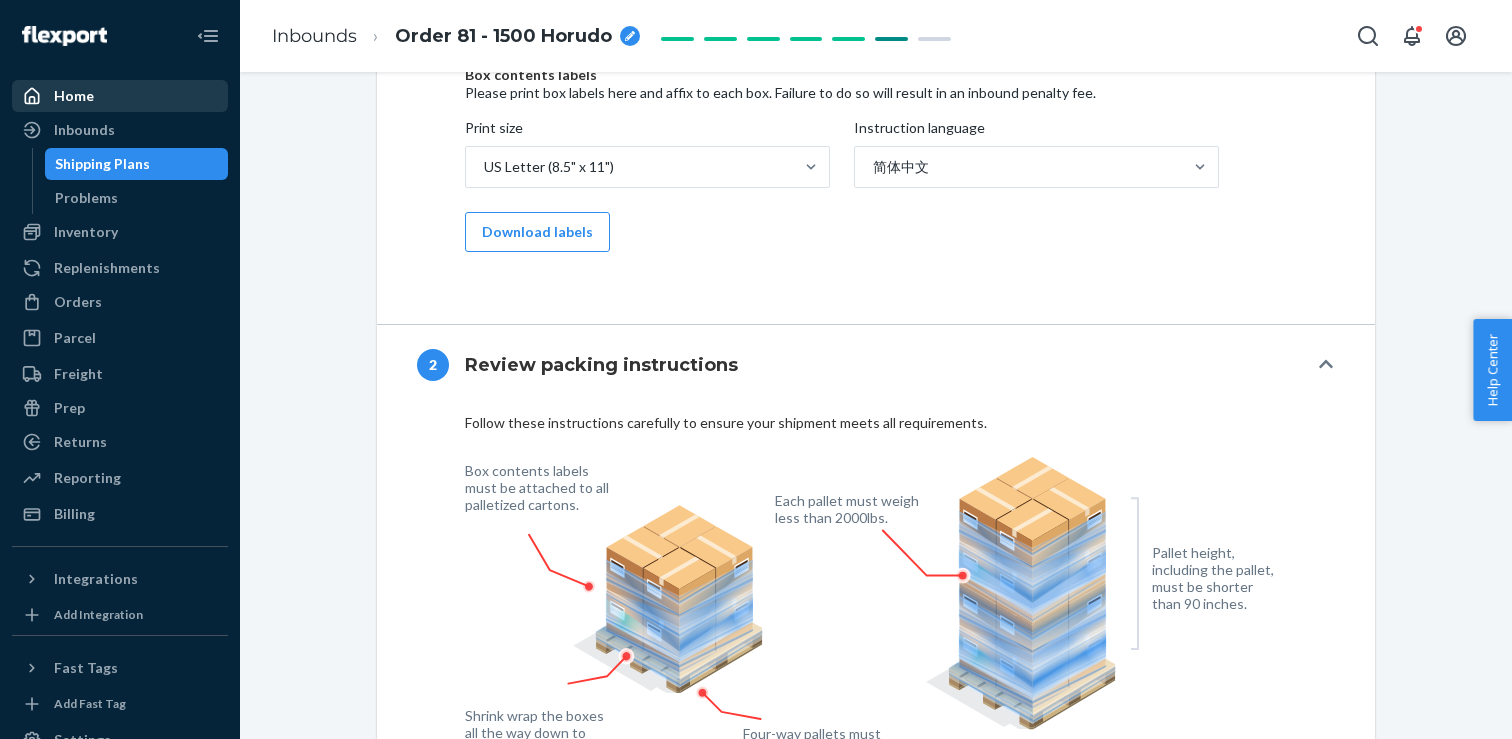 scroll, scrollTop: 845, scrollLeft: 0, axis: vertical 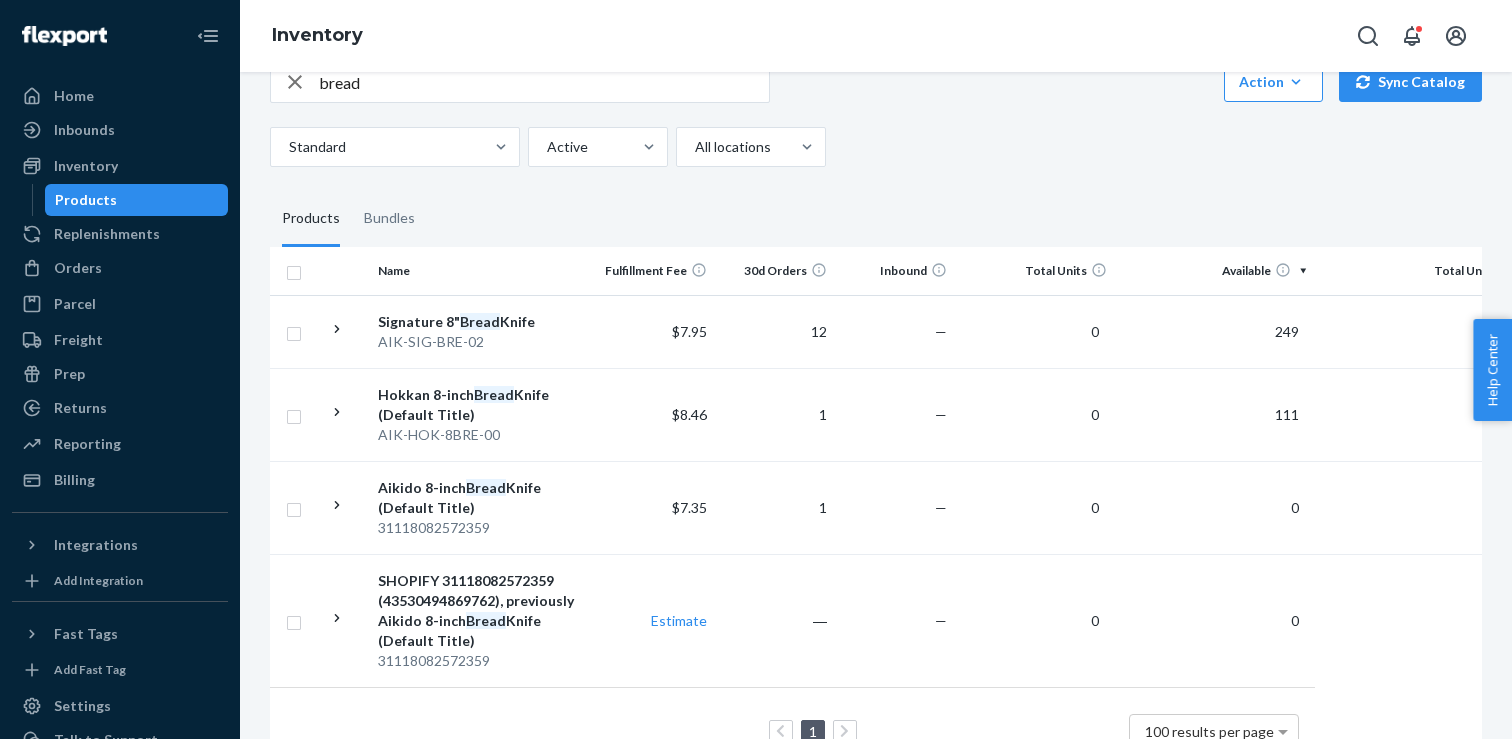 click on "bread" at bounding box center [544, 82] 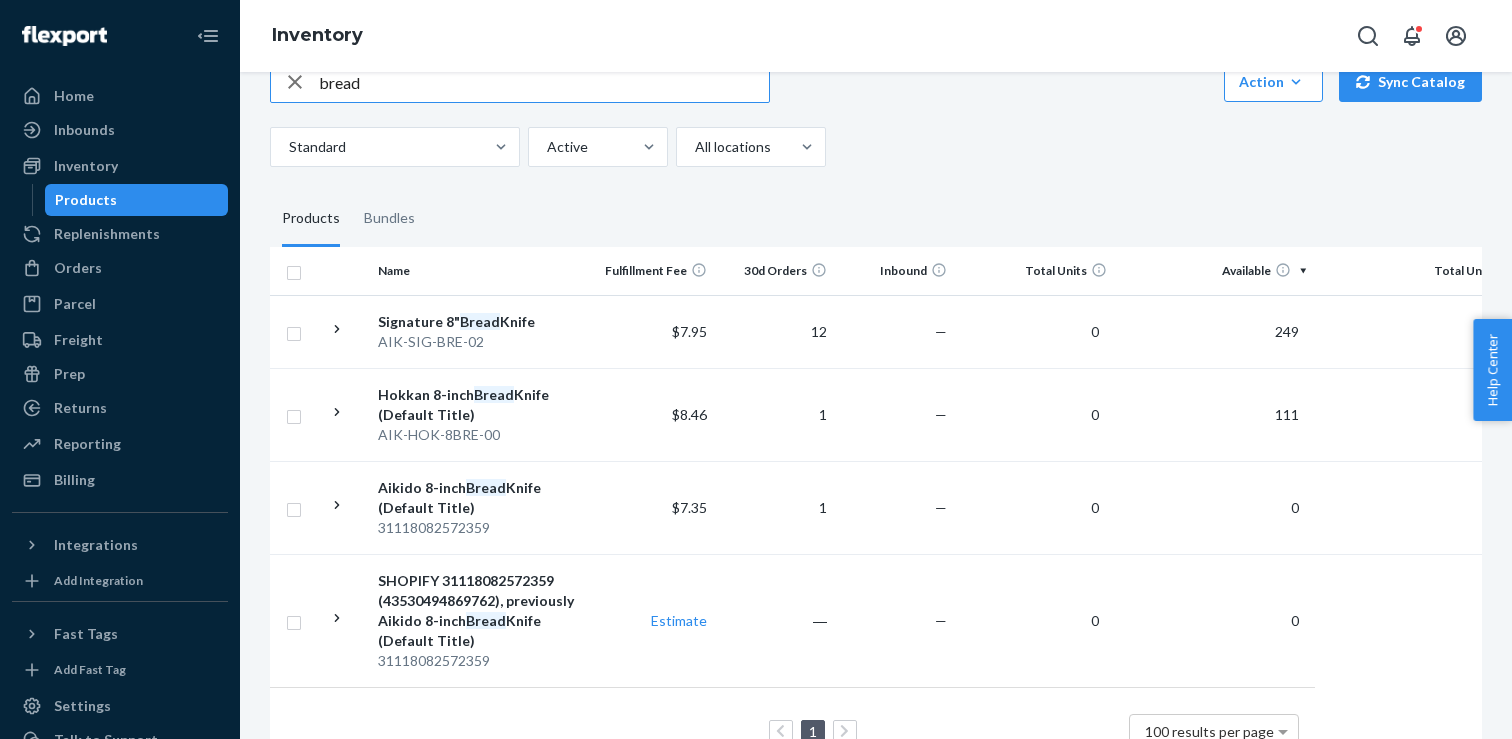 click on "bread" at bounding box center [544, 82] 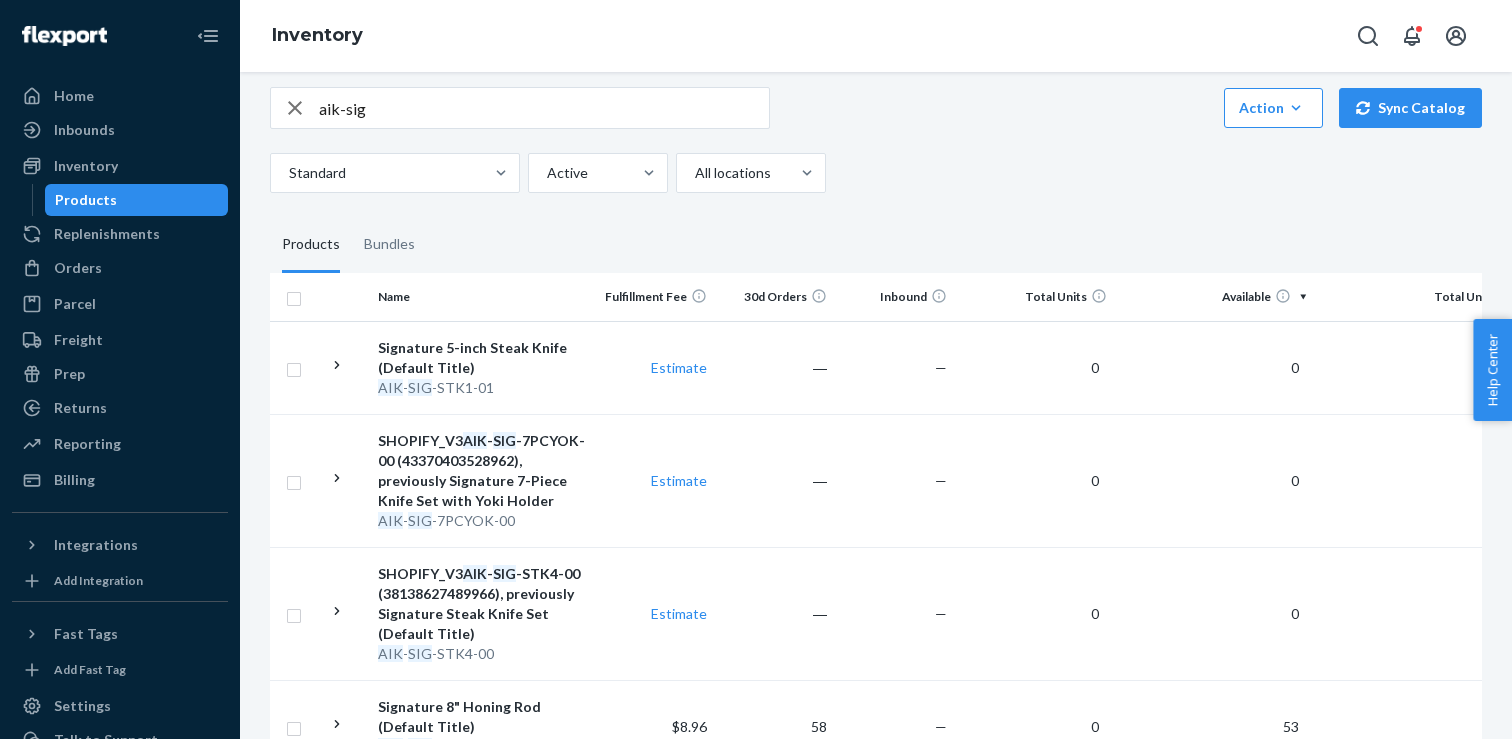 scroll, scrollTop: 152, scrollLeft: 0, axis: vertical 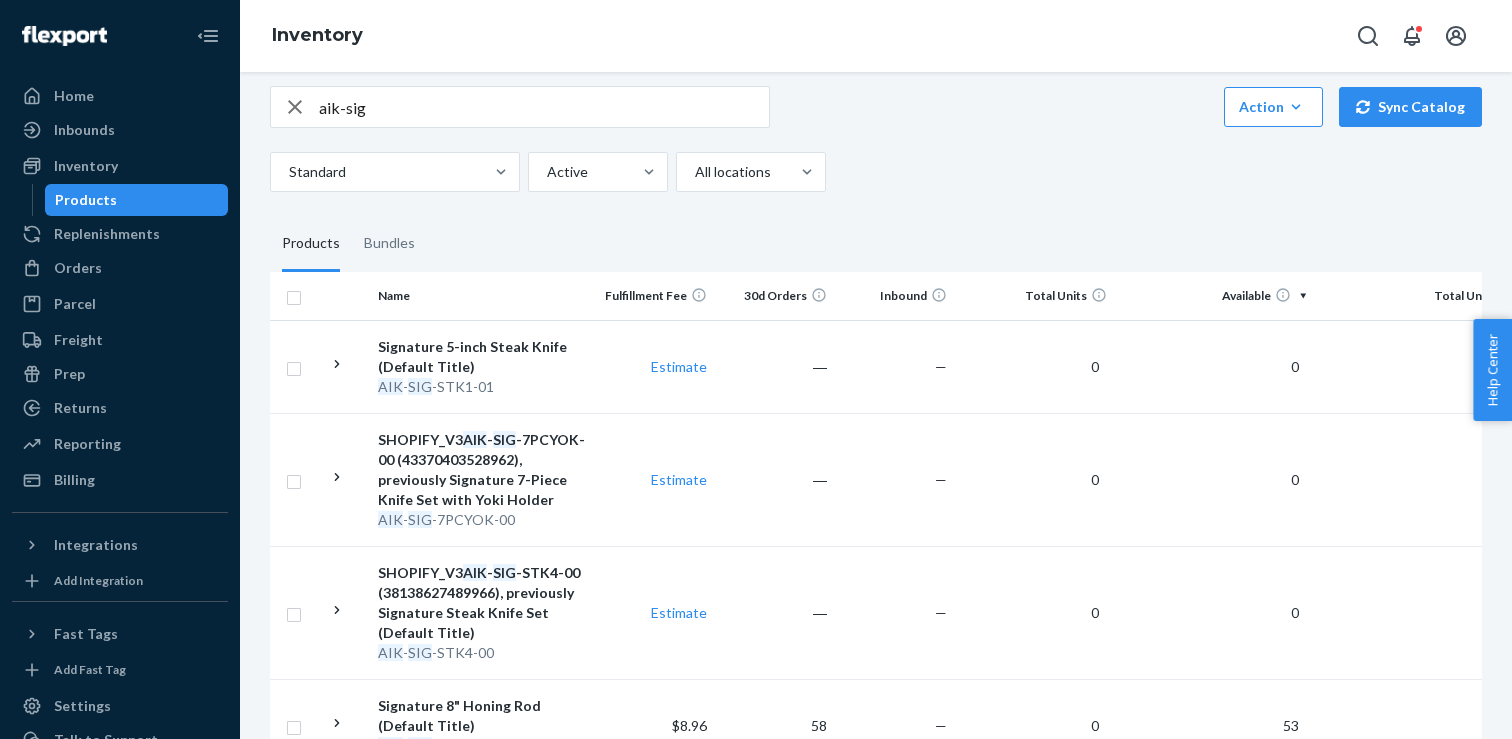 click on "Available" at bounding box center [1215, 296] 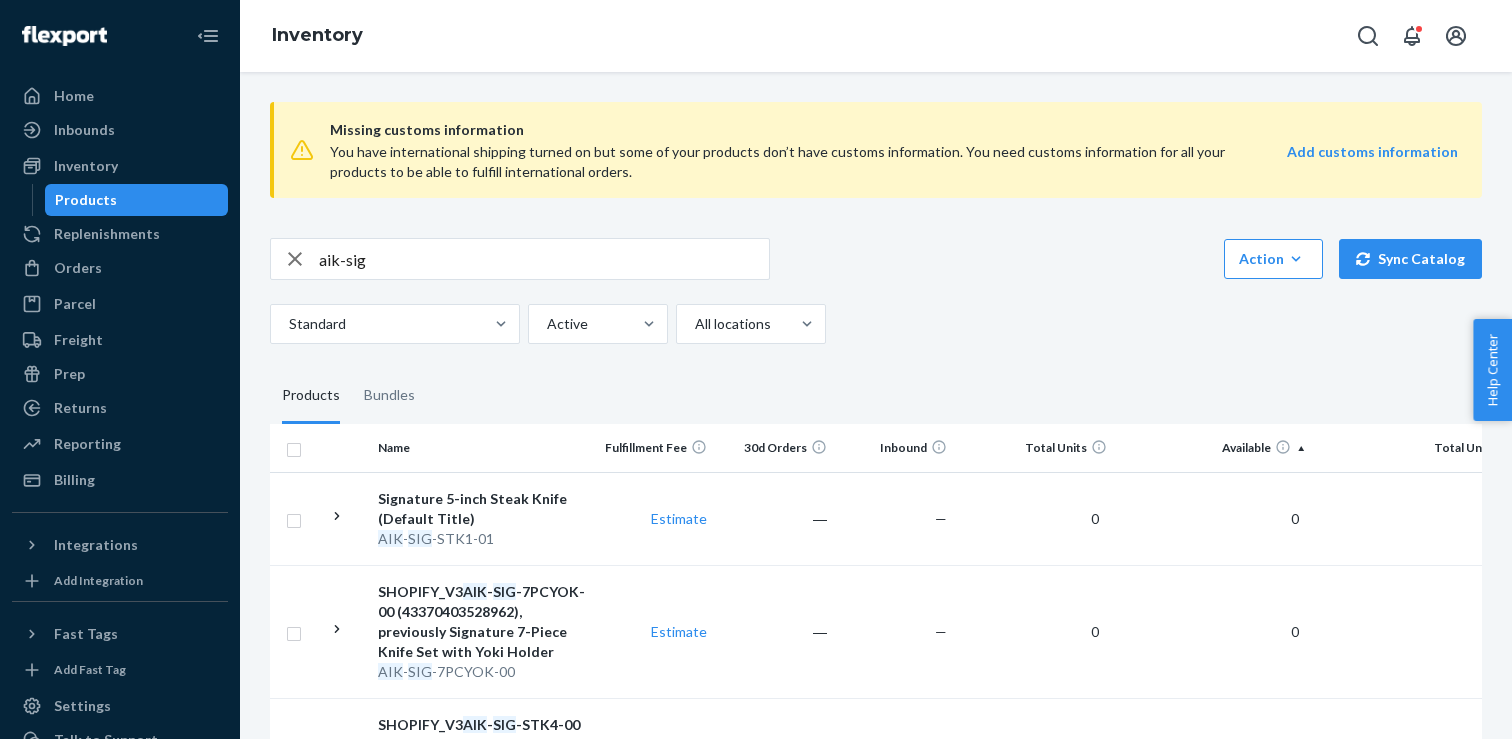 click on "Available" at bounding box center [1215, 448] 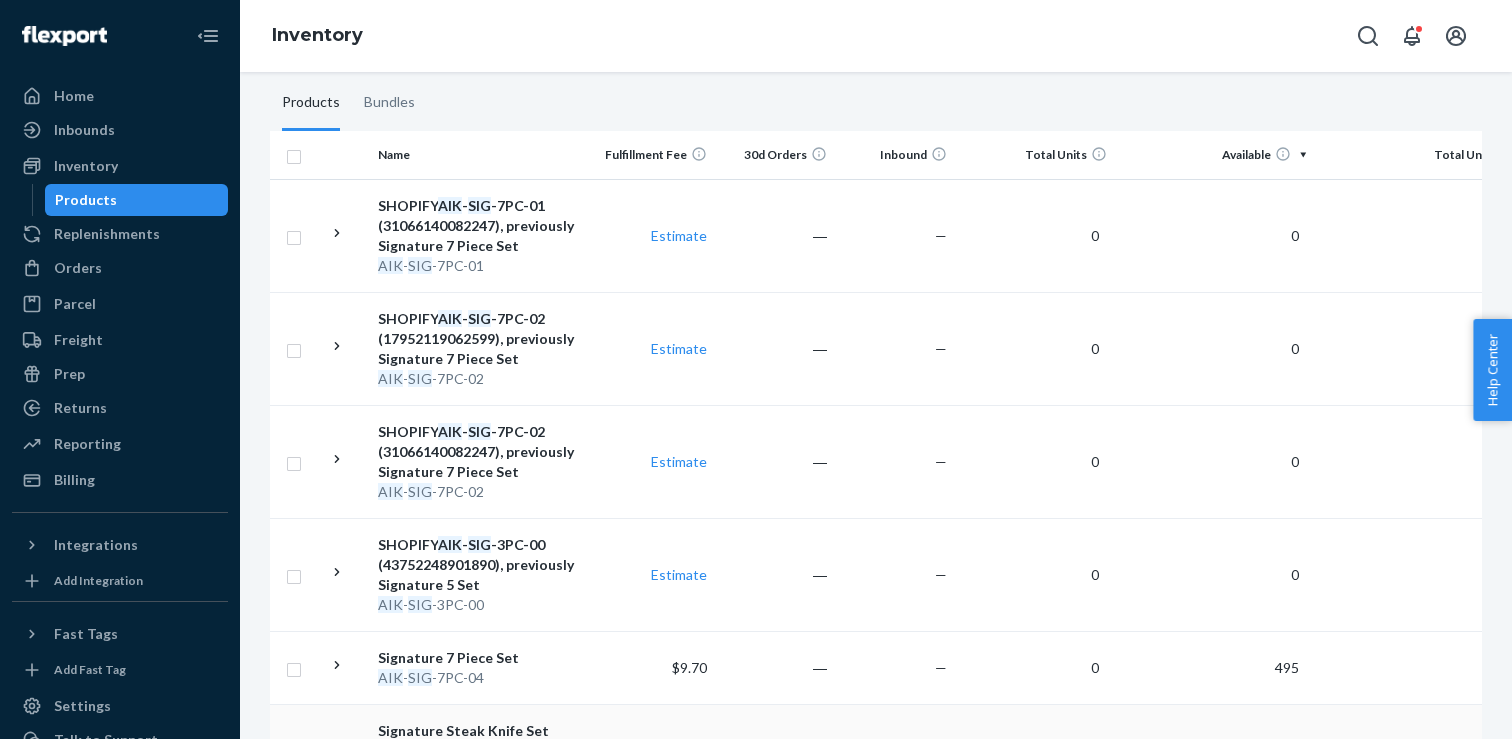 scroll, scrollTop: 0, scrollLeft: 0, axis: both 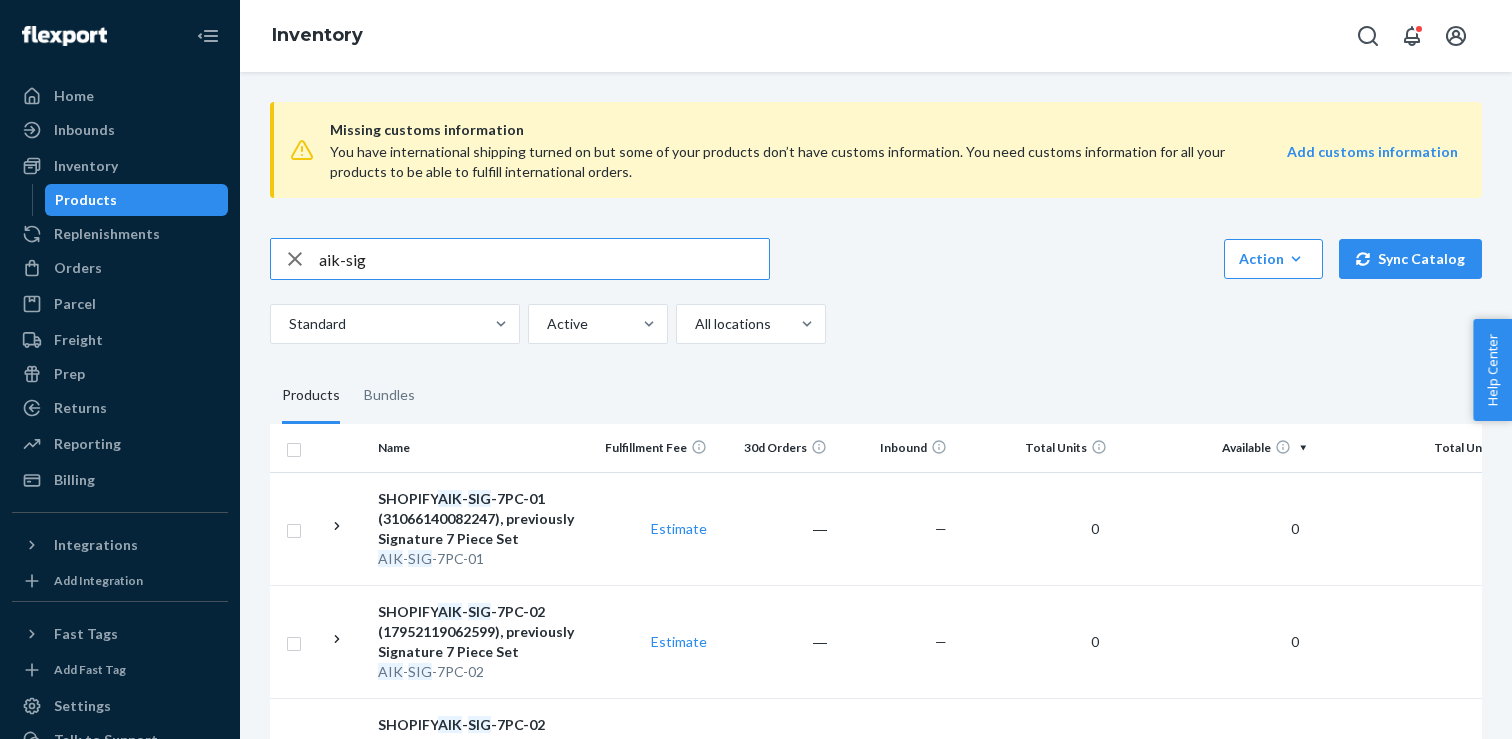 click on "aik-sig" at bounding box center (544, 259) 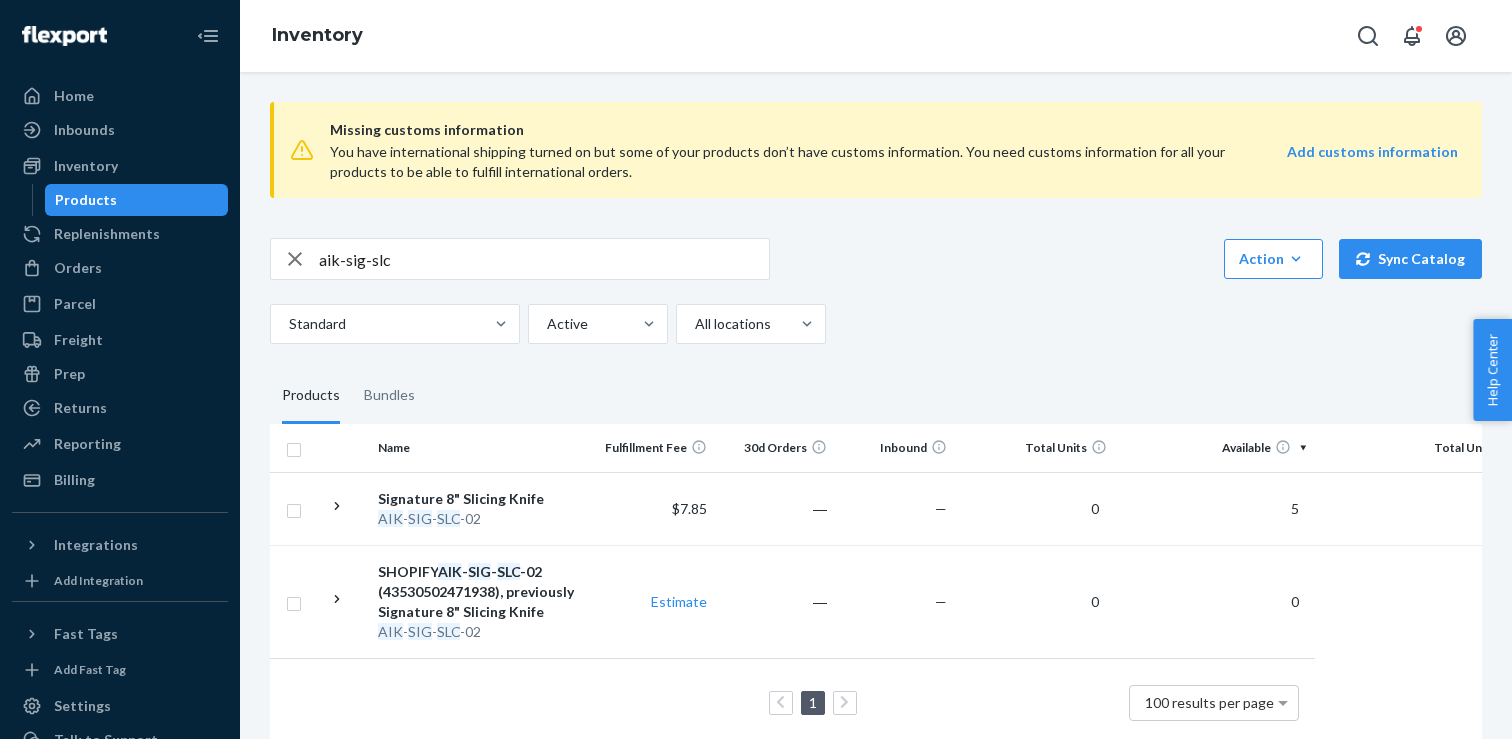 click on "aik-sig-slc" at bounding box center (544, 259) 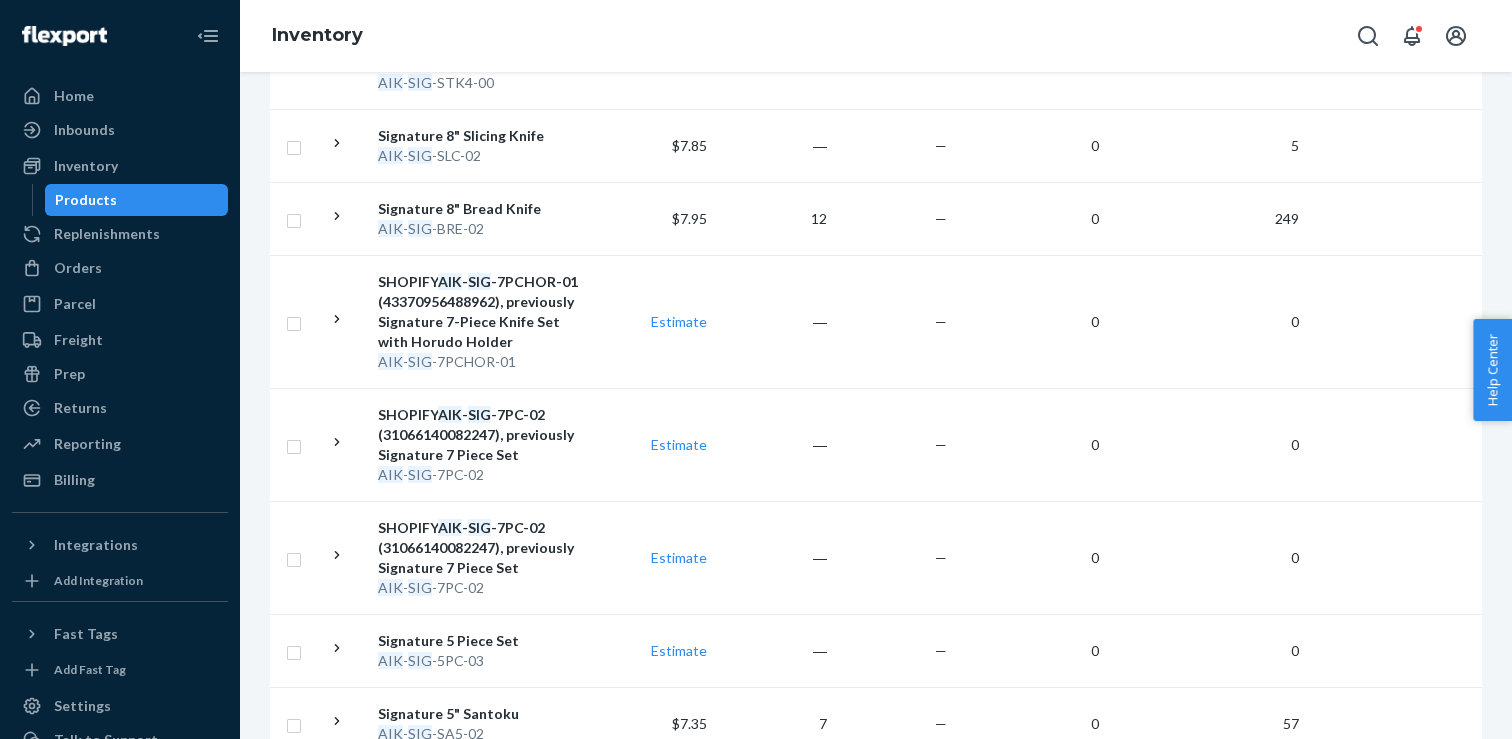 scroll, scrollTop: 0, scrollLeft: 0, axis: both 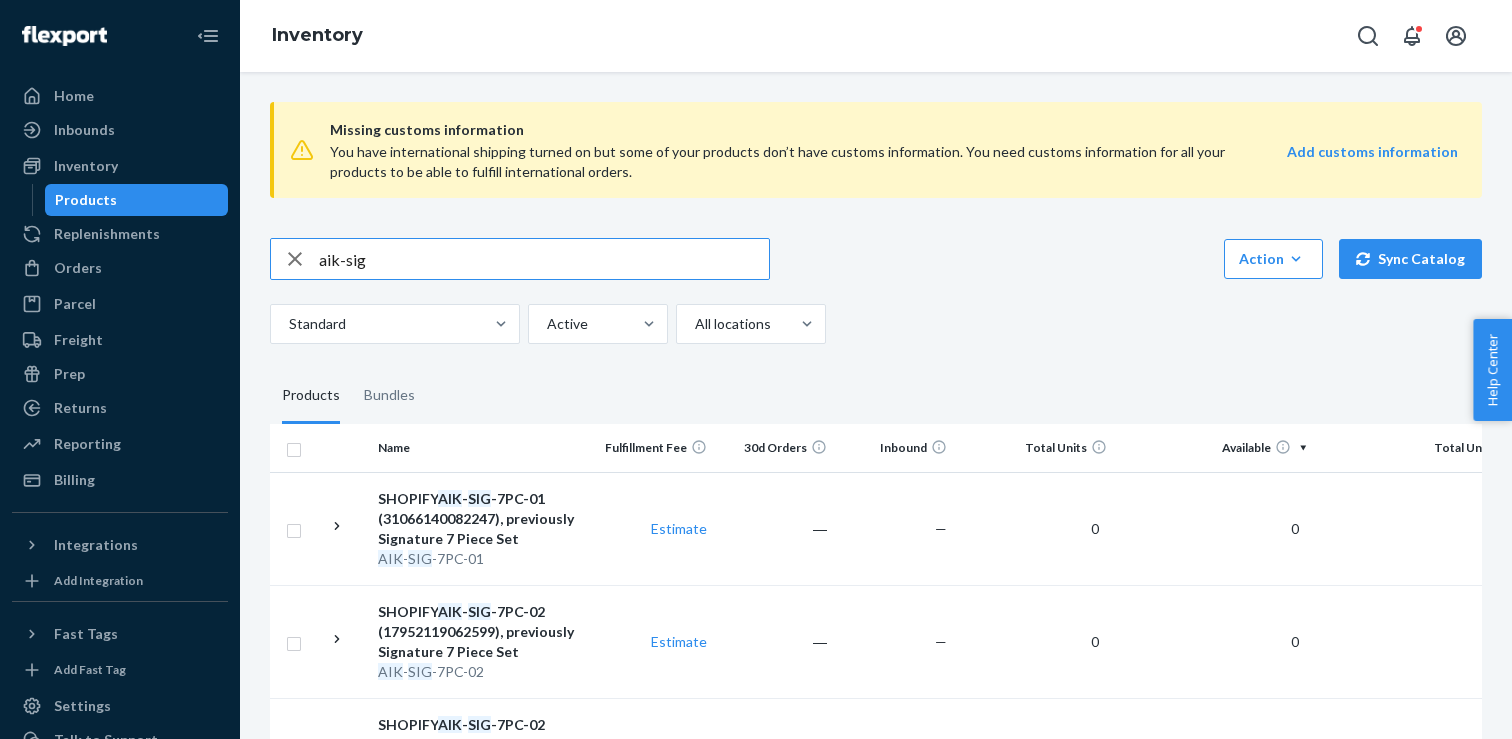 click on "aik-sig" at bounding box center [544, 259] 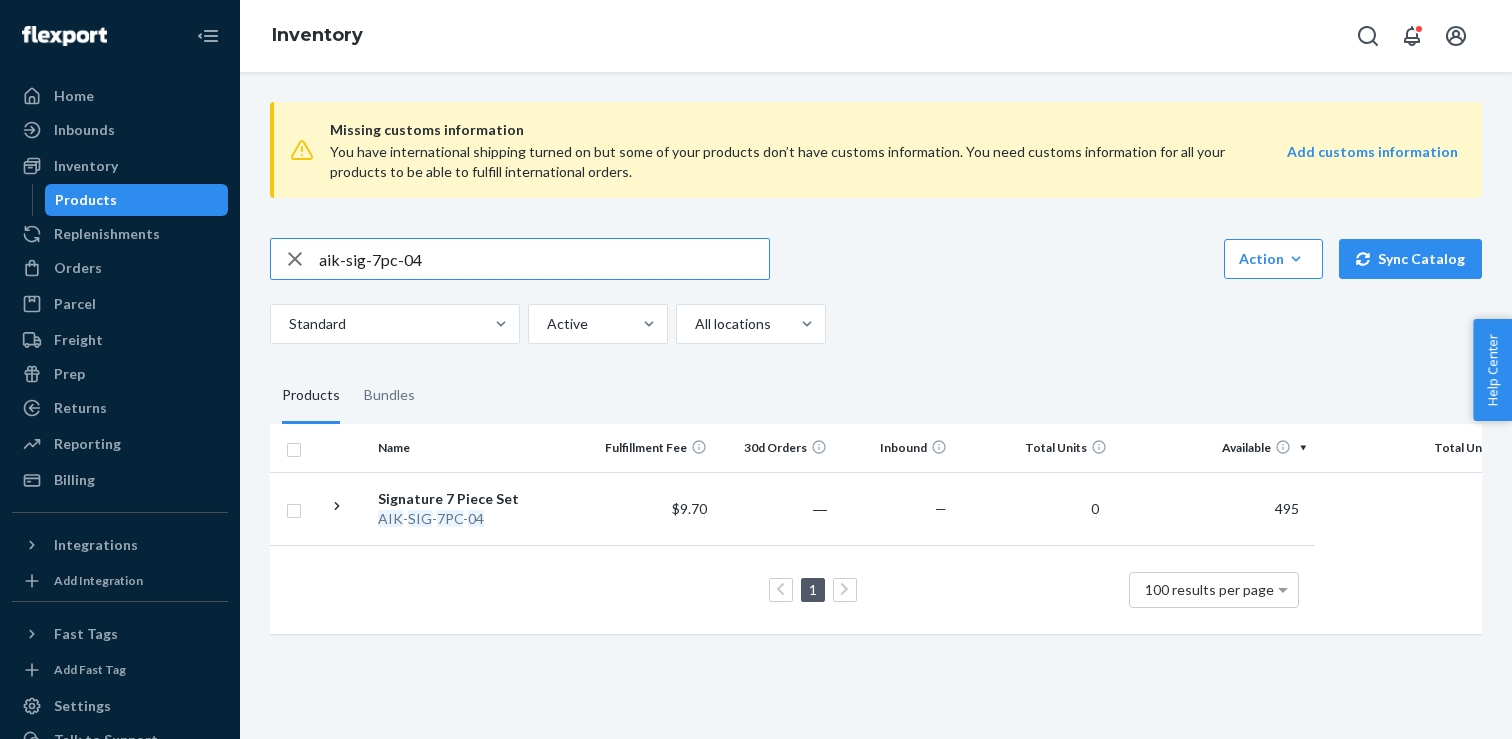 click on "aik-sig-7pc-04" at bounding box center (544, 259) 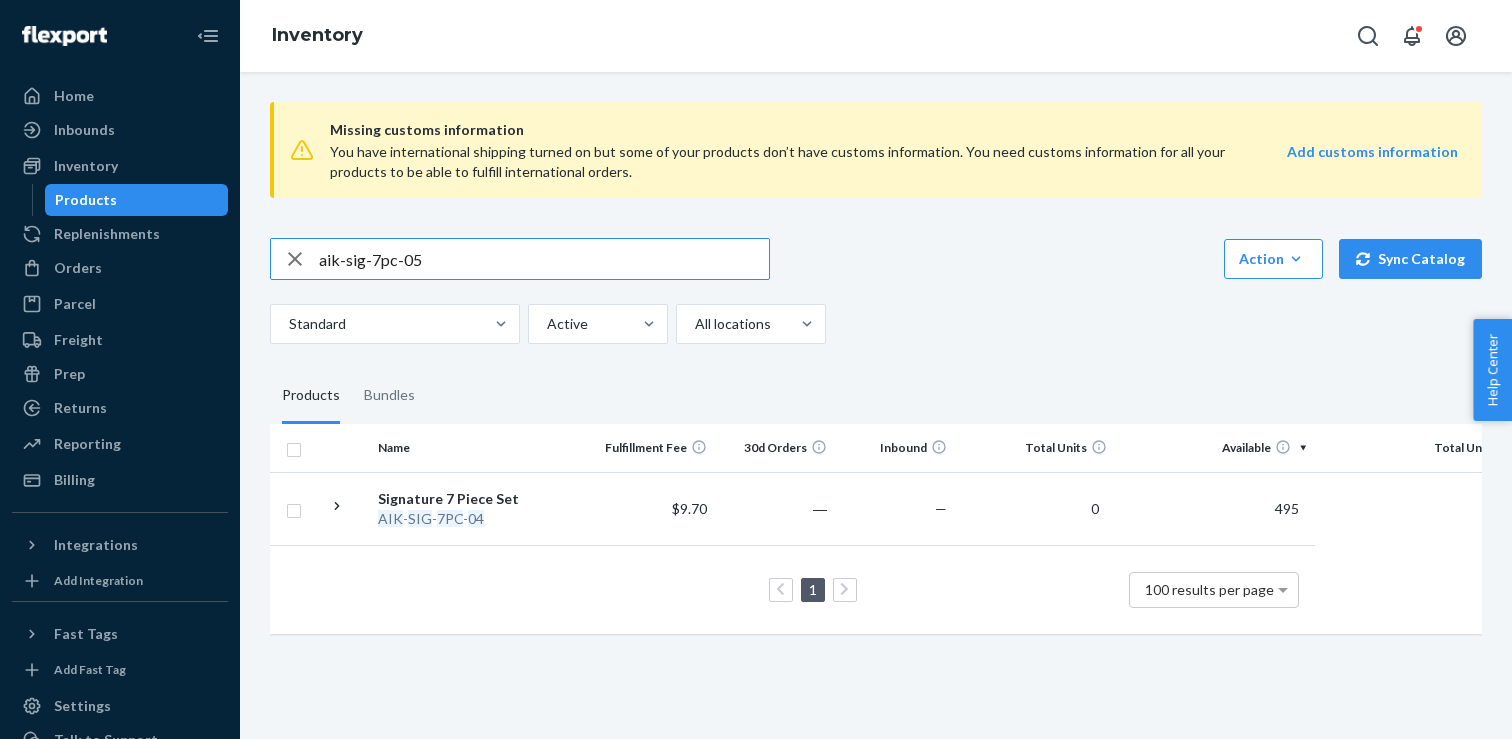 type on "aik-sig-7pc-05" 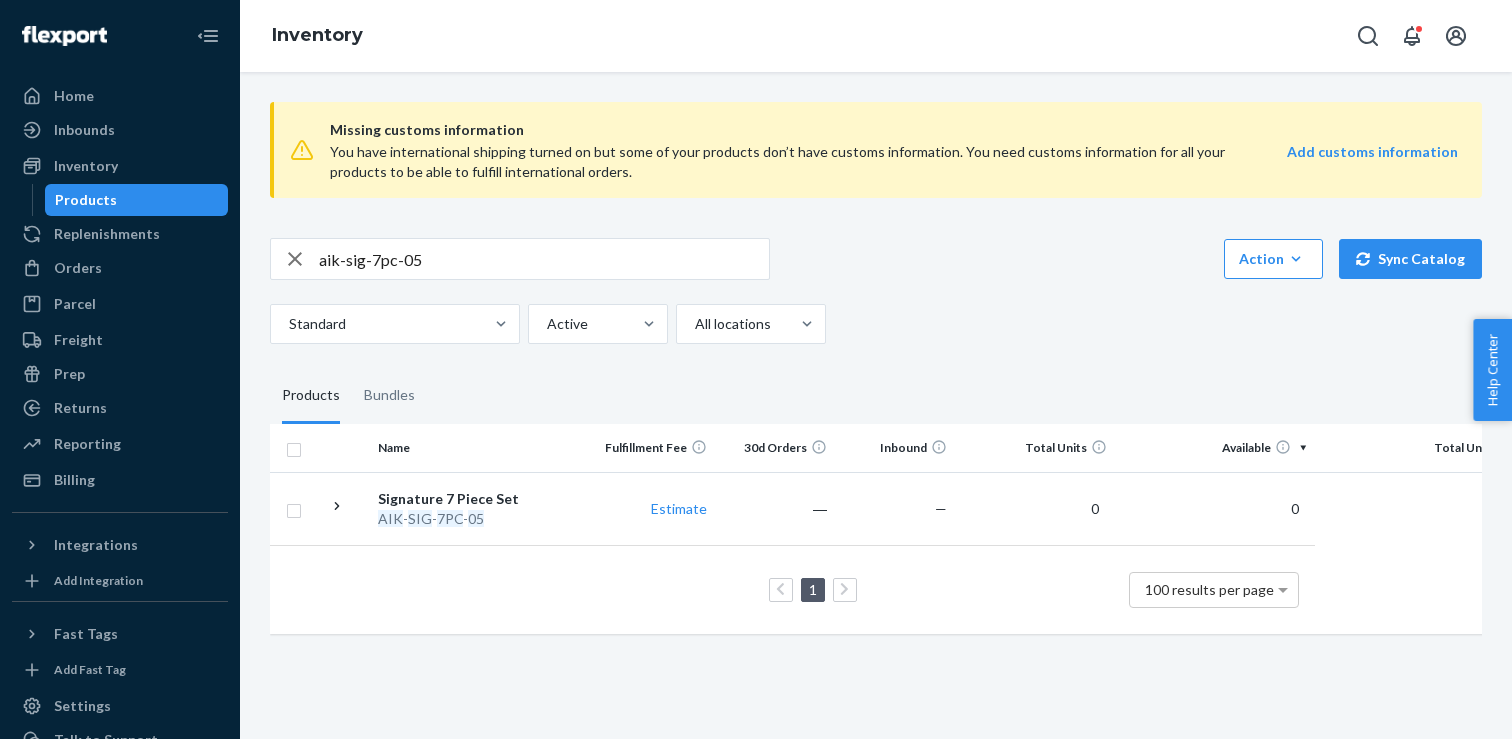 click on "You have international shipping turned on but some of your products don’t have customs information. You need customs information for all your products to be able to fulfill international orders." at bounding box center [781, 162] 